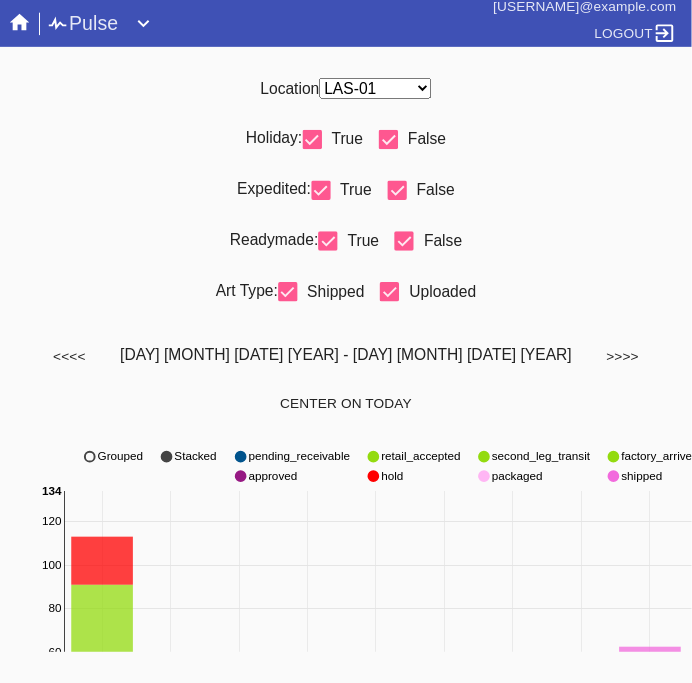 scroll, scrollTop: 0, scrollLeft: 0, axis: both 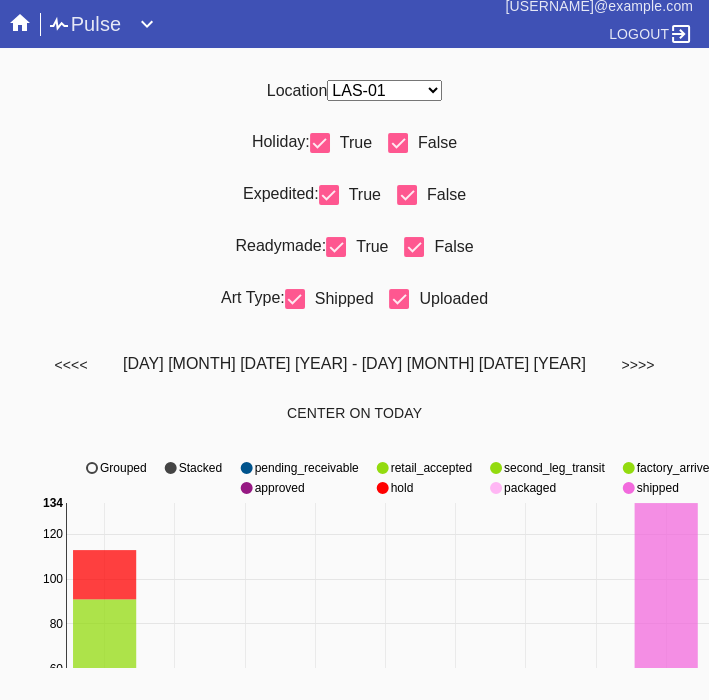 click 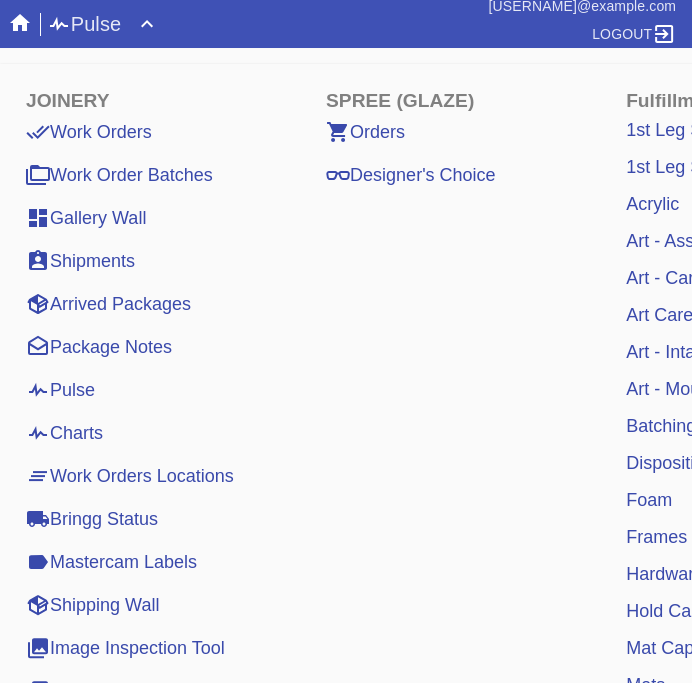 click on "Work Orders" at bounding box center [89, 132] 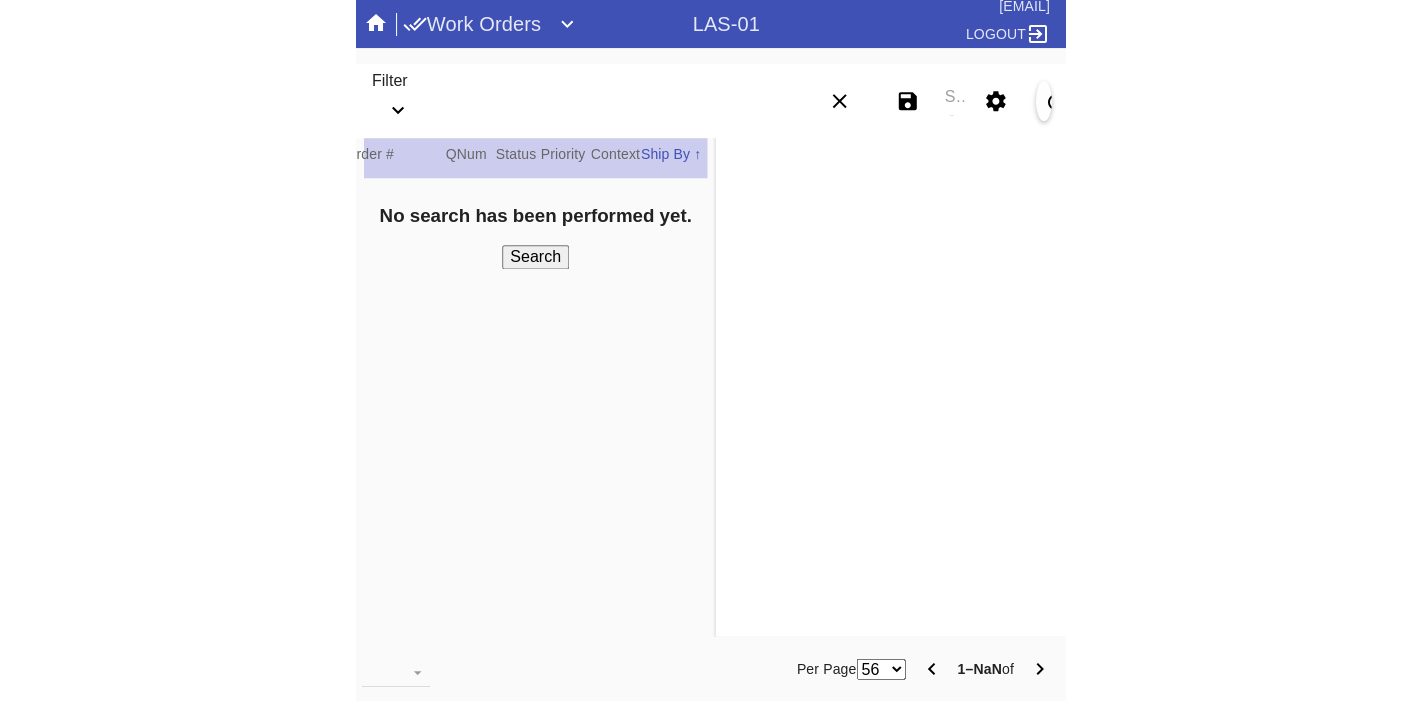 scroll, scrollTop: 0, scrollLeft: 0, axis: both 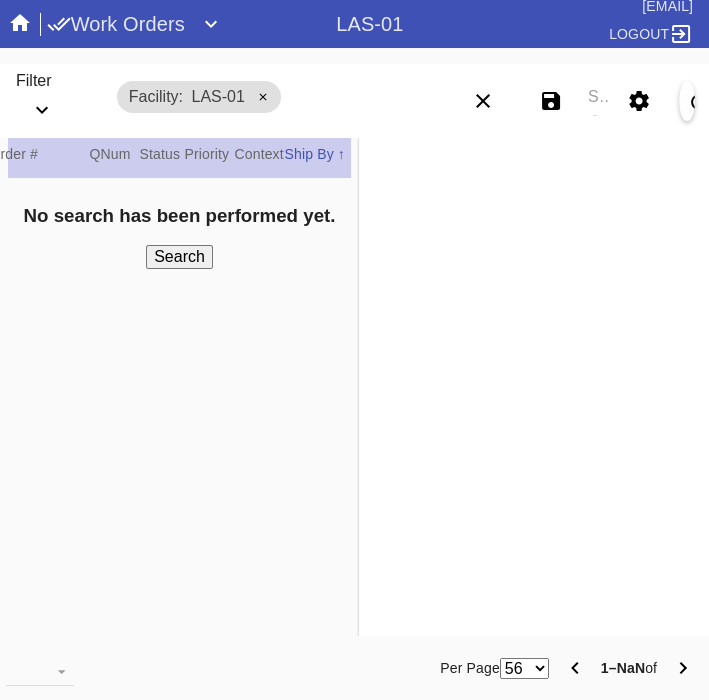 click on "Search" at bounding box center [595, 101] 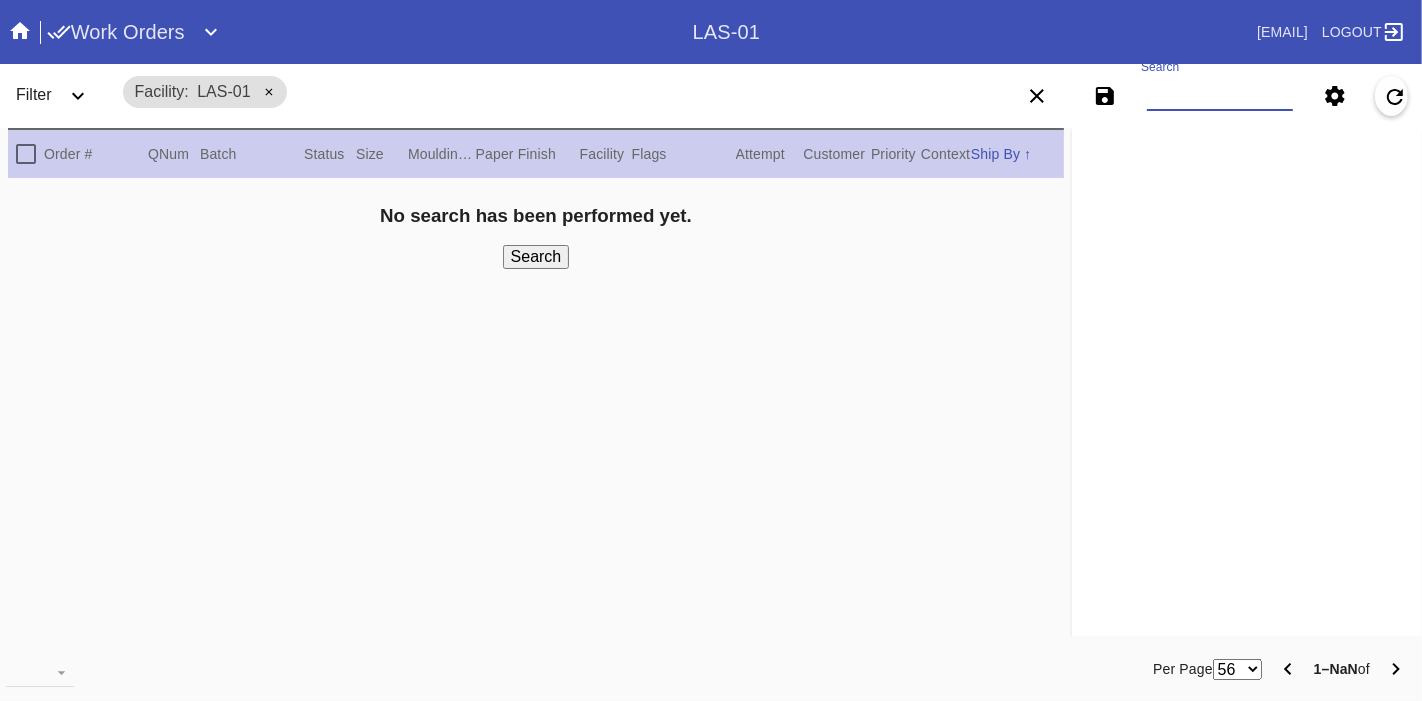 click on "Search" at bounding box center (1220, 96) 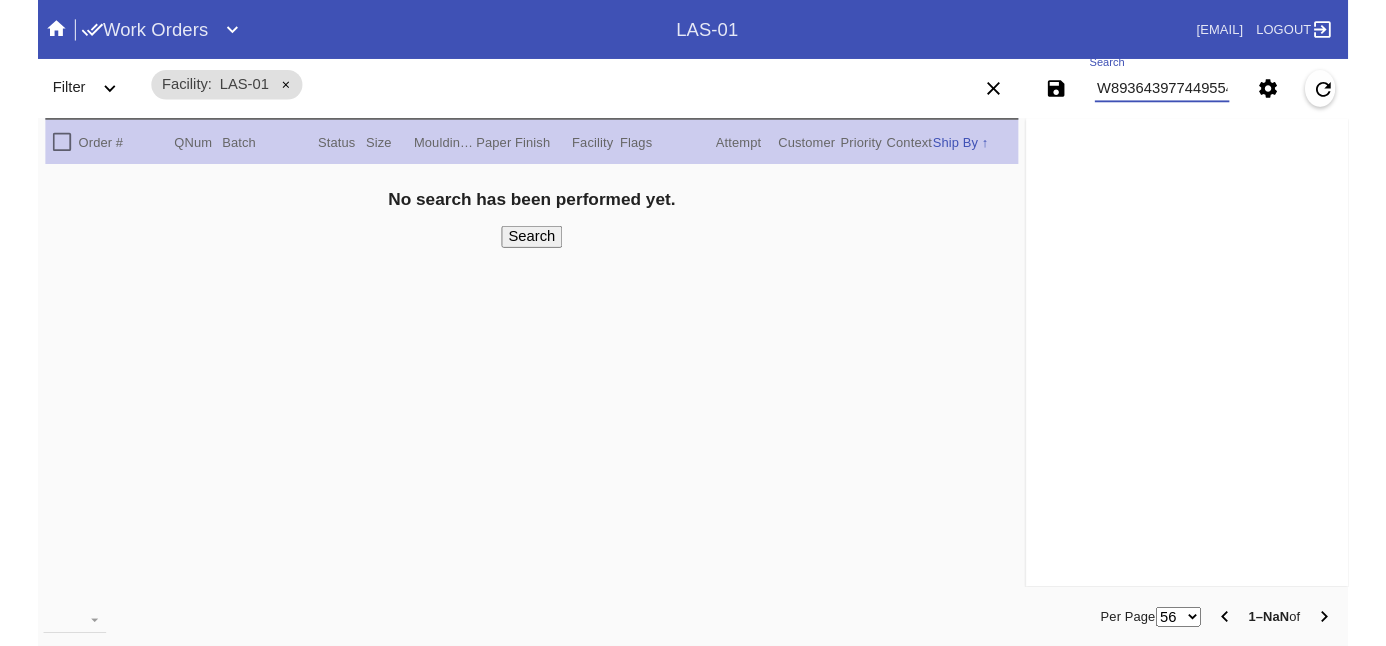 scroll, scrollTop: 0, scrollLeft: 7, axis: horizontal 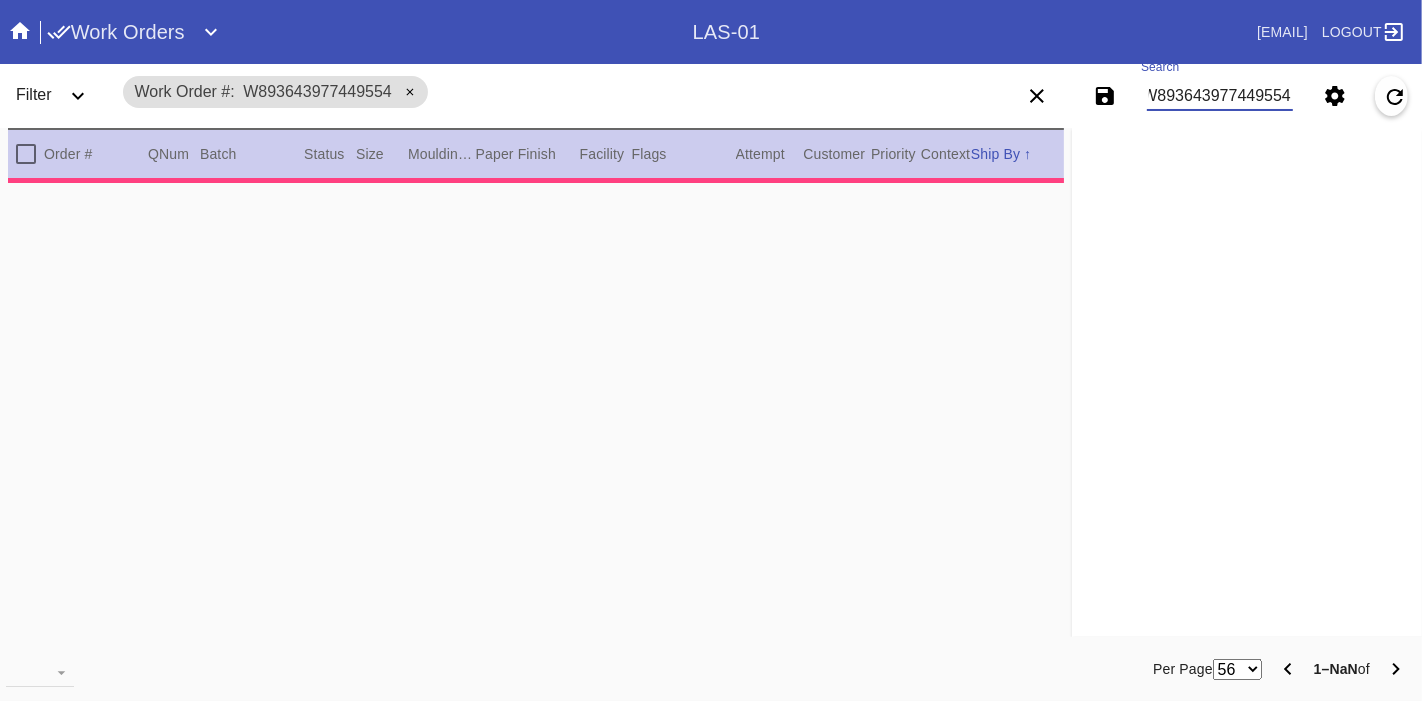 type on "3.0" 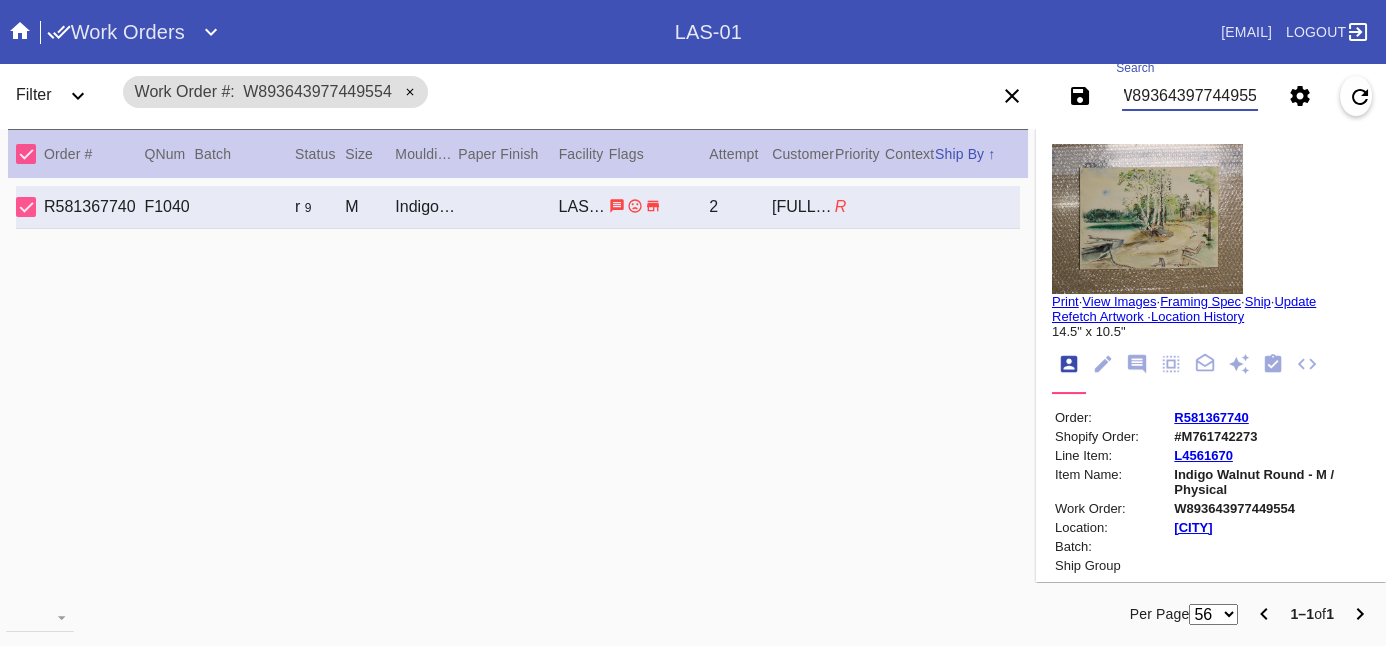scroll, scrollTop: 0, scrollLeft: 0, axis: both 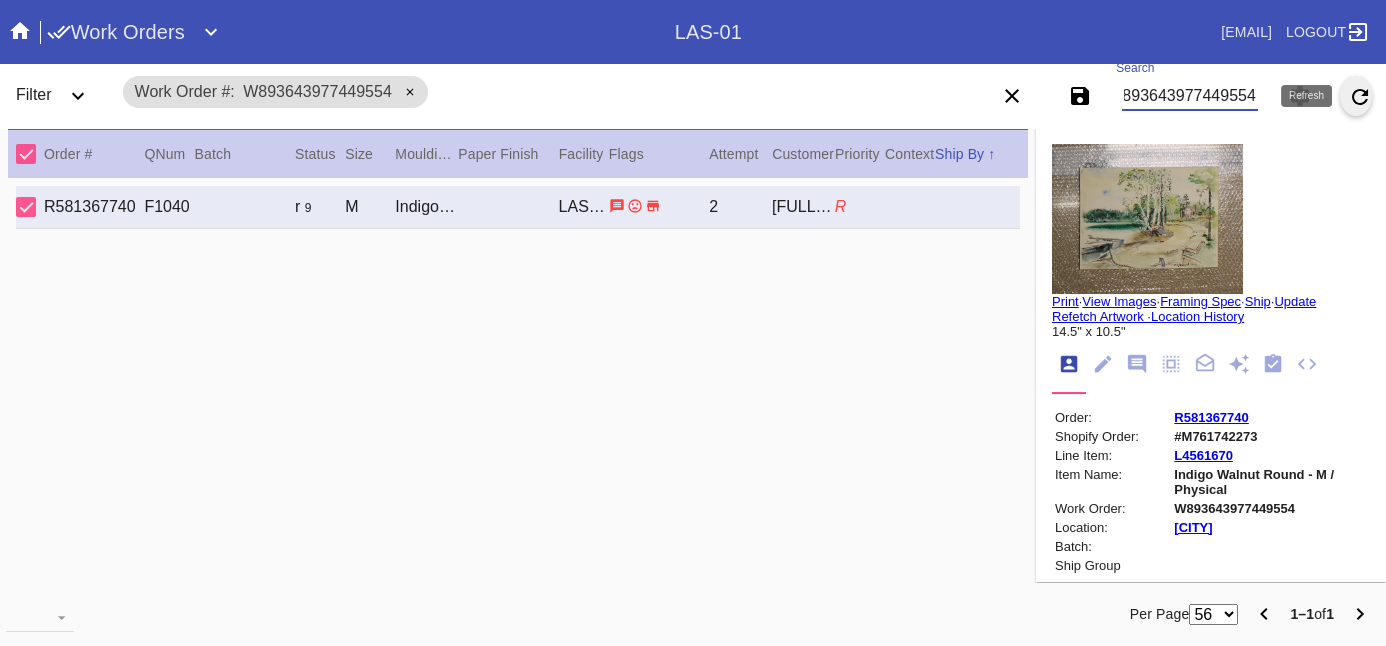 drag, startPoint x: 1126, startPoint y: 96, endPoint x: 1371, endPoint y: 101, distance: 245.05101 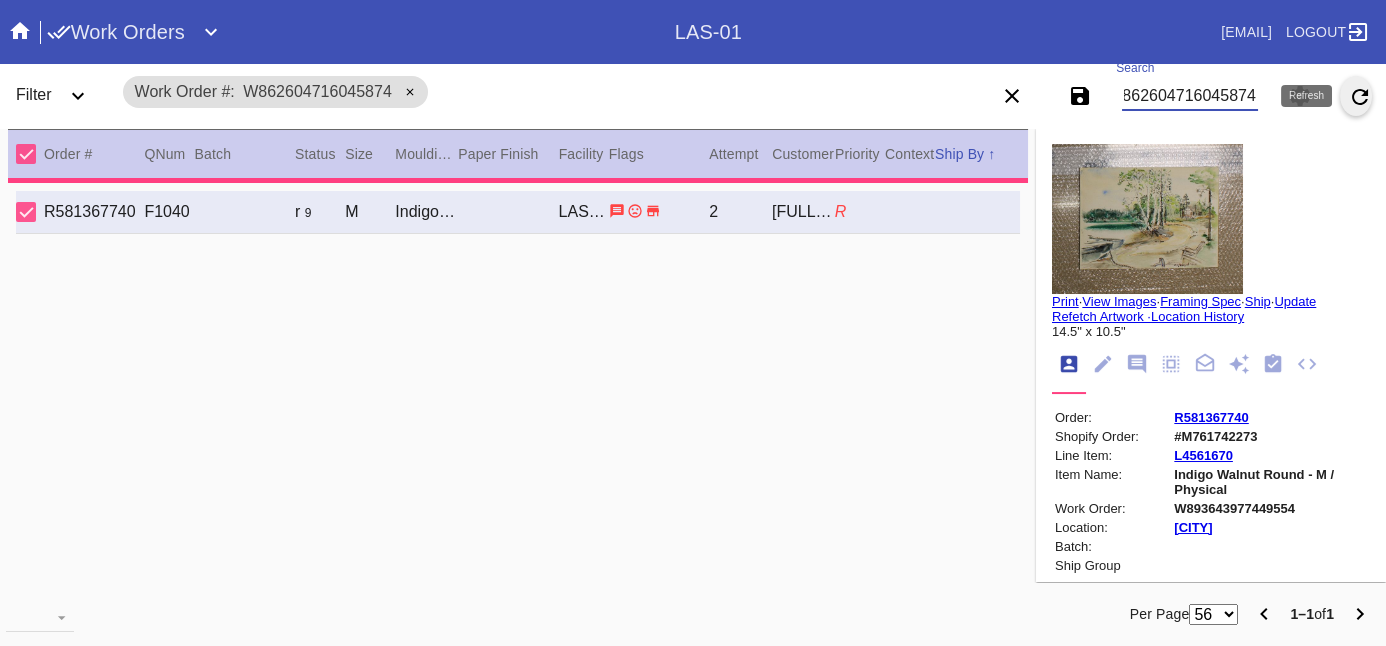 type on "1.5" 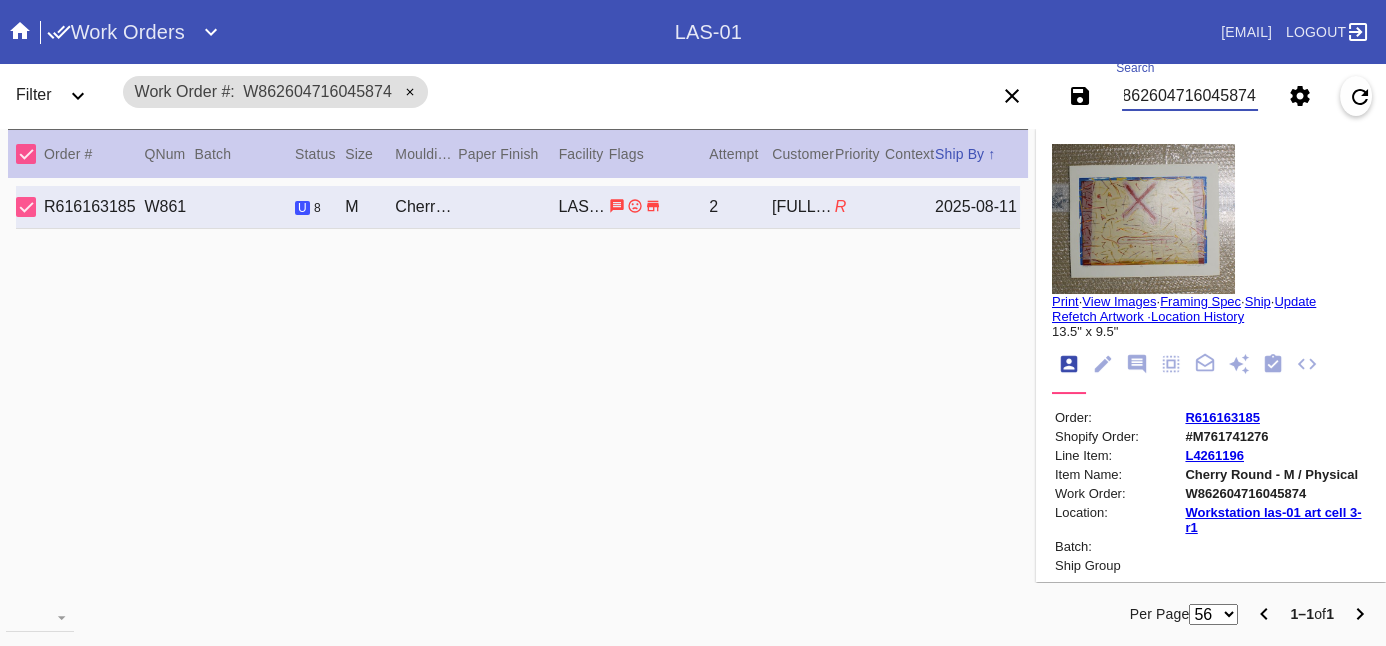 scroll, scrollTop: 0, scrollLeft: 0, axis: both 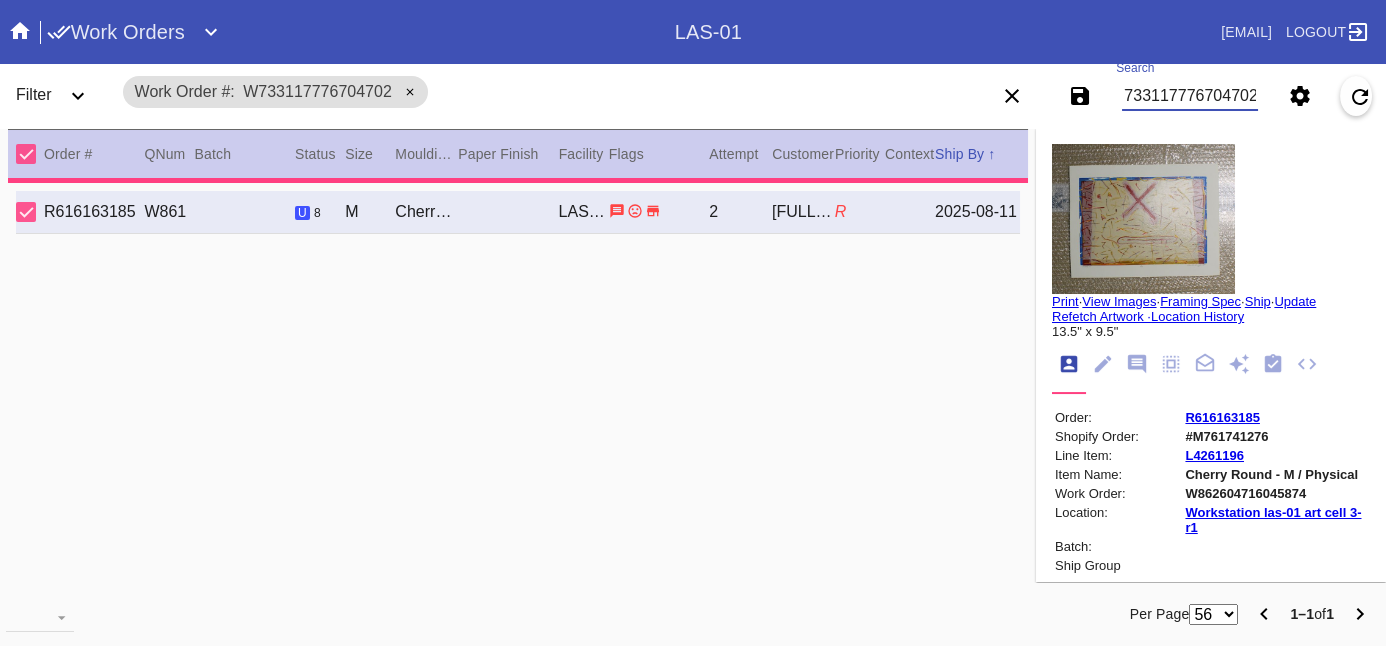 type on "3.0" 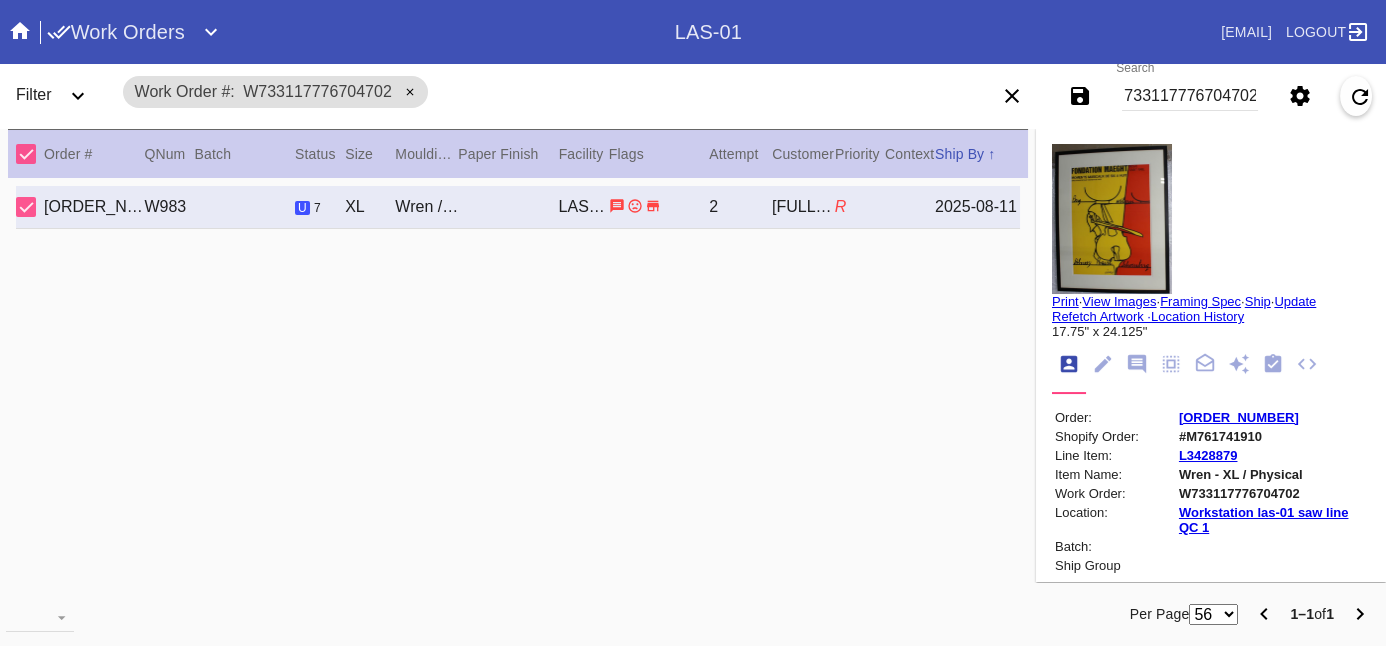 scroll, scrollTop: 0, scrollLeft: 0, axis: both 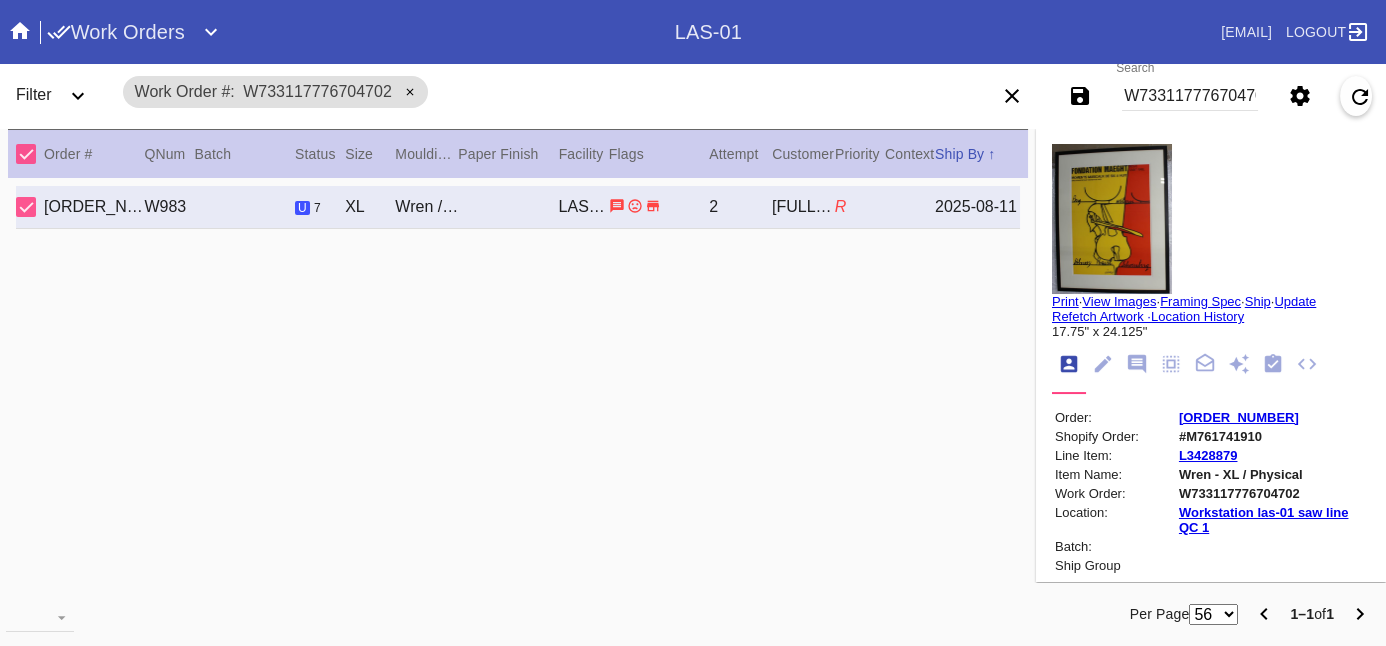 click on "[ORDER_NUMBER] [ORDER_NUMBER] u   7 XL Wren / Ice Cream LAS-01 2 [FULL_NAME]
R
[DATE]" at bounding box center (518, 390) 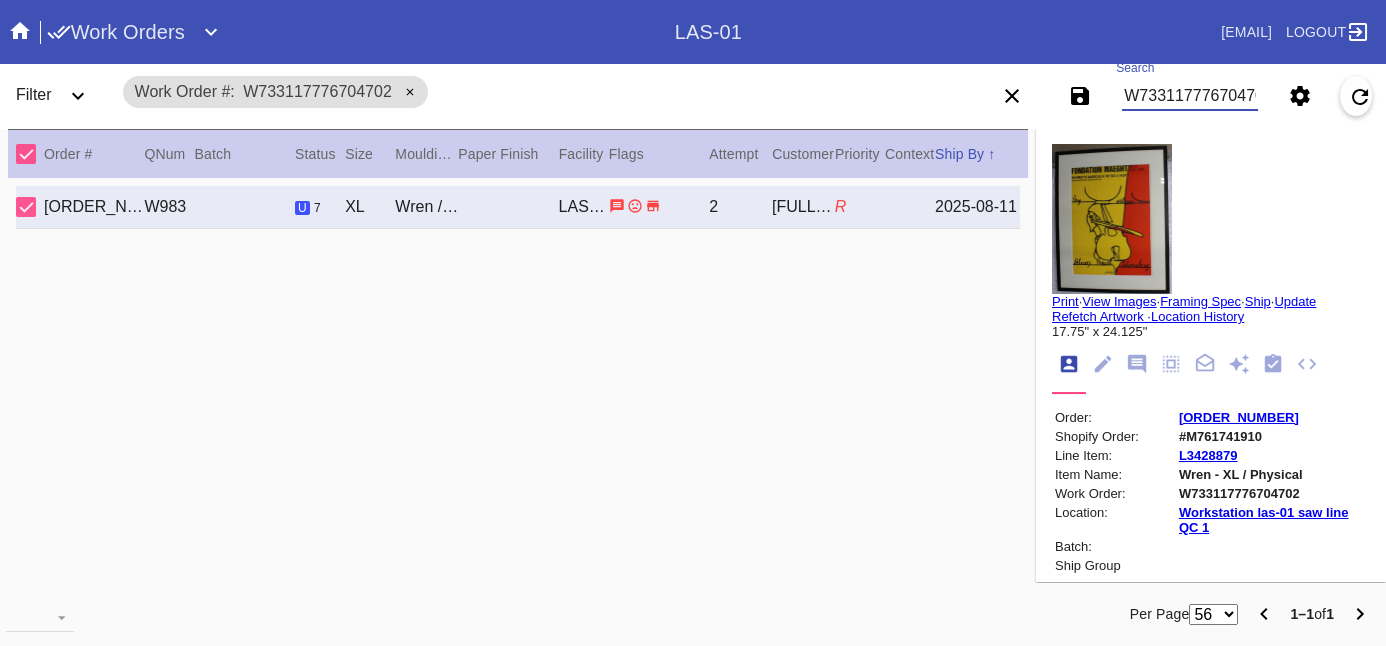 scroll, scrollTop: 0, scrollLeft: 15, axis: horizontal 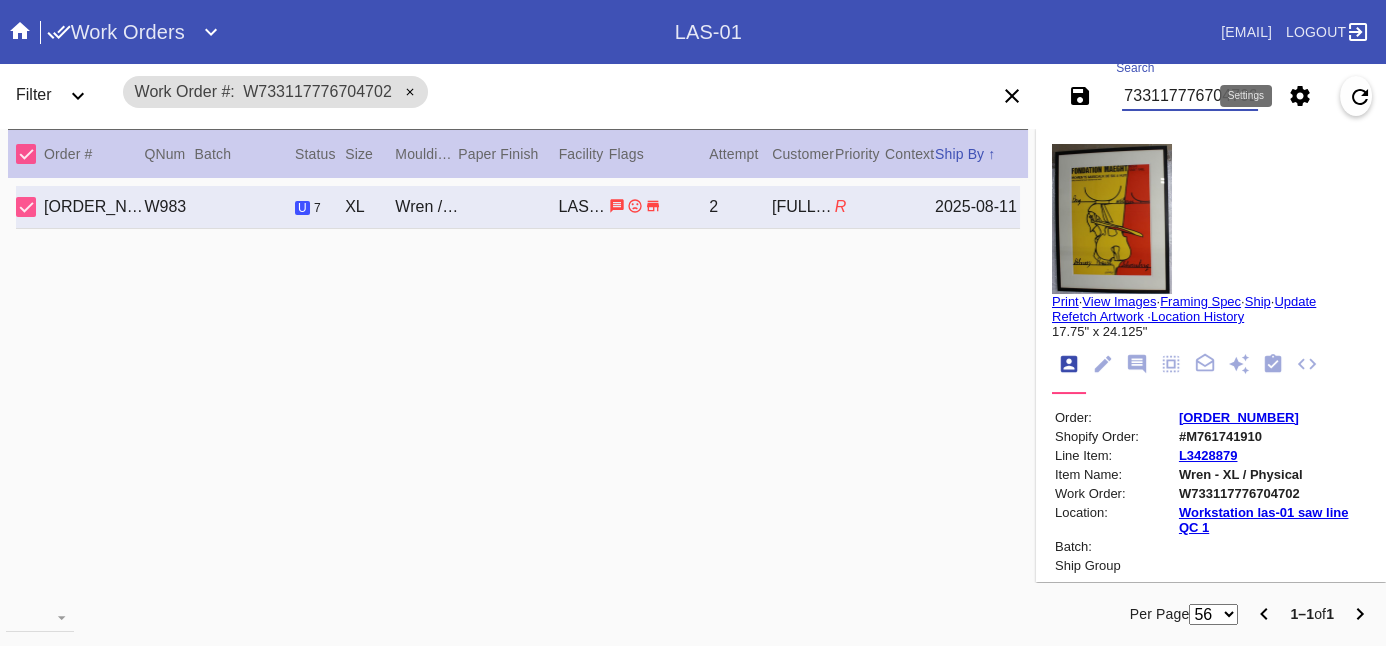 drag, startPoint x: 1124, startPoint y: 94, endPoint x: 1308, endPoint y: 90, distance: 184.04347 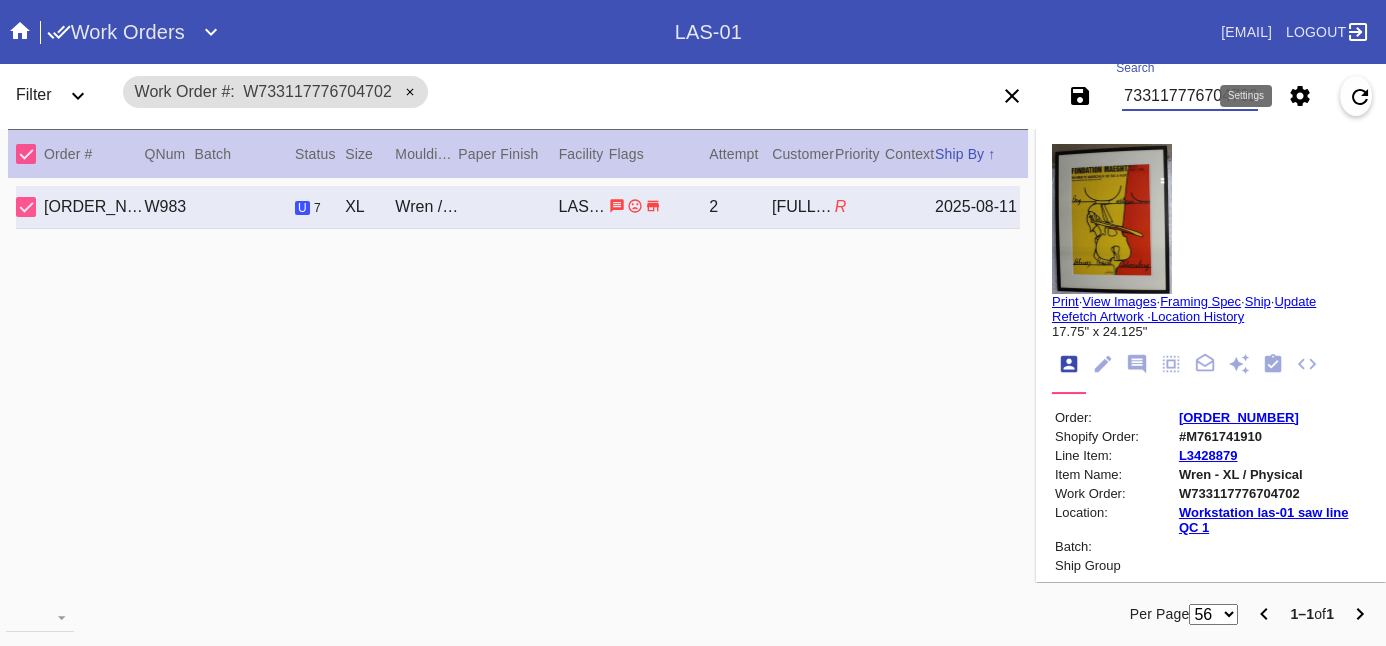 click on "Save filters to NEW SAVED FILTER All Active Holiday All Retail Stores (Gift & Go + Bopis) Approved ReadyMade-LEX-03 Approved Standard LEX-03 Cage Inventory - Customer Approved Cage Inventory - Pull for Production Canvas Due Canvas frames, fine art Canvas frames, Retail Canvas Orders In-Process CF Returns Current HPO Orders Customer Approved DAR-LEX03 ELP. DAR Printroom Dekko Available to Print Dekko Eligible DEKKO today's shipments End to End F4B Open Orders Holiday DC STS Holiday Physical Orders Remaining (Lex-01) Hot Spot: Finished Goods HOT SPOT: Finished Goods STS Hot Spot: Receiving Hot Spot: Recon Hot Spot: Shipping LEX-01 AL1 and AL2 6/2/25 LEX-01 AL5 6/2/25 LEX-01 Canvas 6/2/25 LEX01 FACTORY SCAN- WIP LEX-03 Approved LEX-03 Clear Float LEX-03-Drymount LEX-03-EXPEDITED LEX-03-Expedited (Floats) LEX-03 Floats (raised) LEX-03 Floats (Surface) LEX-03-Ornament LEX-03 Oversized LEX-03-Readymade Mezzo LEX-03-Readymade-Piccolo LEX-03-ReadyMade Regalo LEX-03 - ReadyMade- Shipped LEX-03 Shaped Tabletops VA OS" at bounding box center (1178, 96) 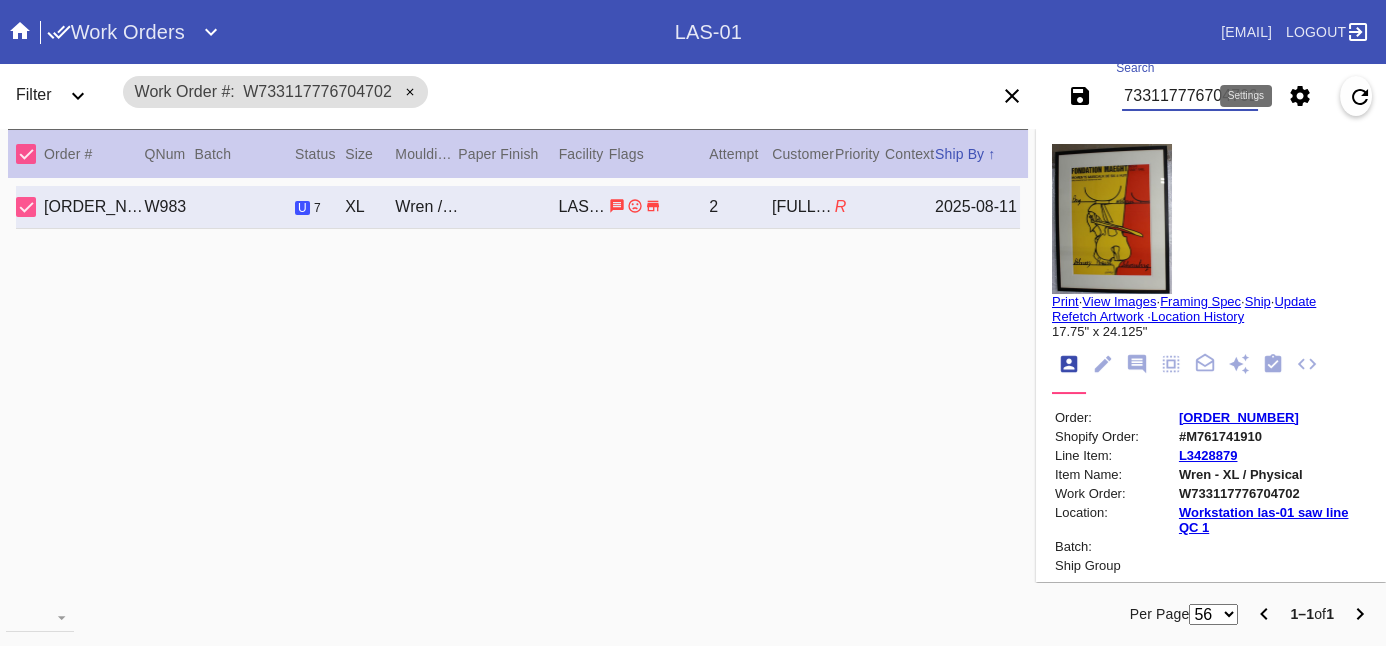 paste on "354030806880813" 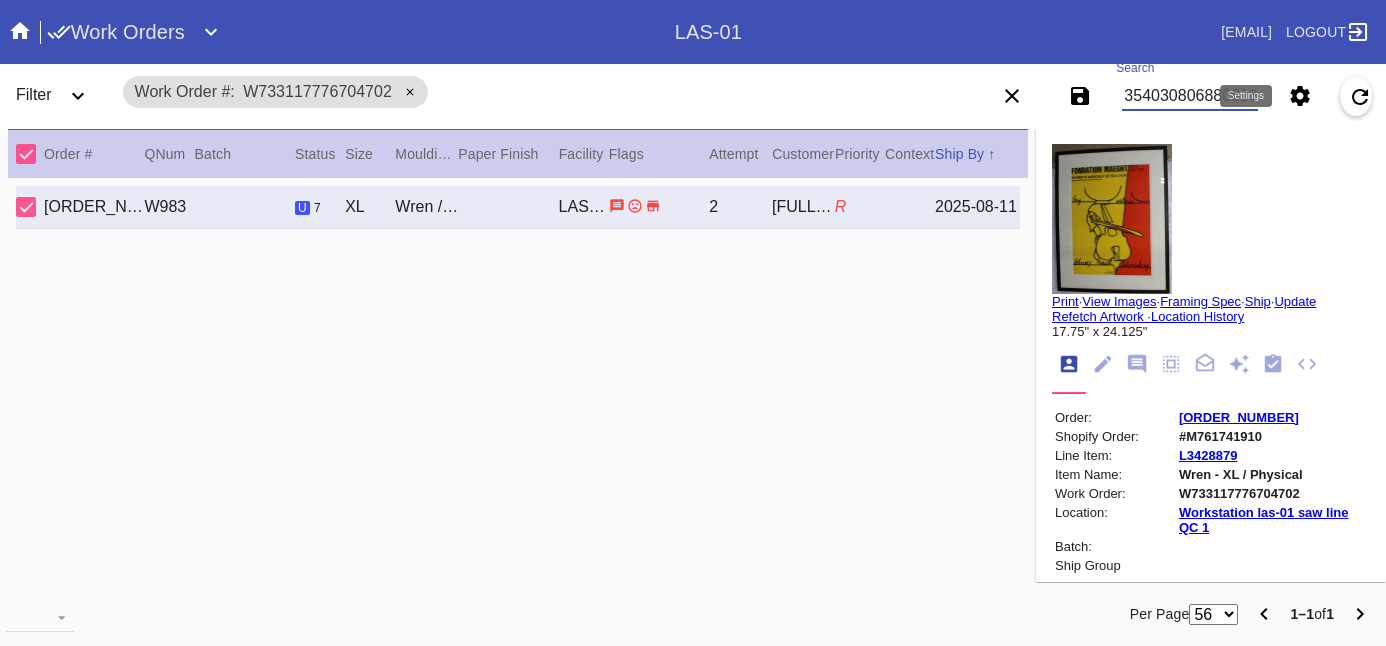 scroll, scrollTop: 0, scrollLeft: 17, axis: horizontal 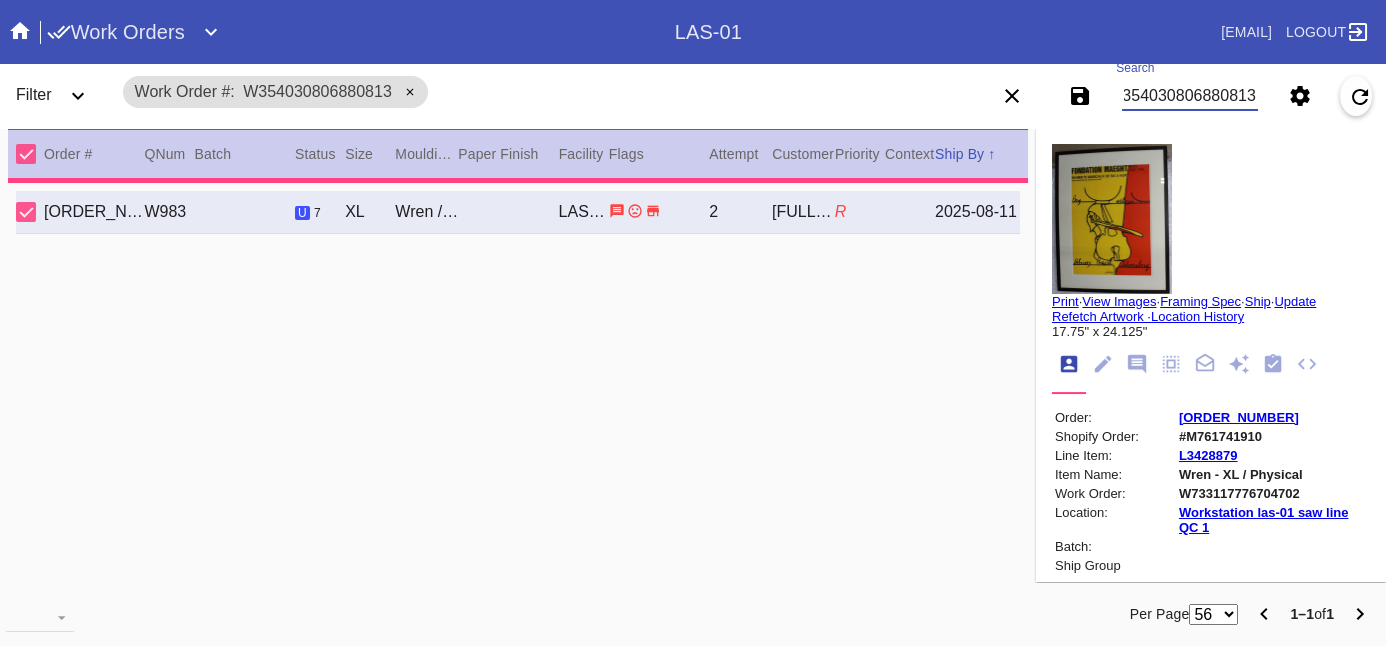 type on "W354030806880813" 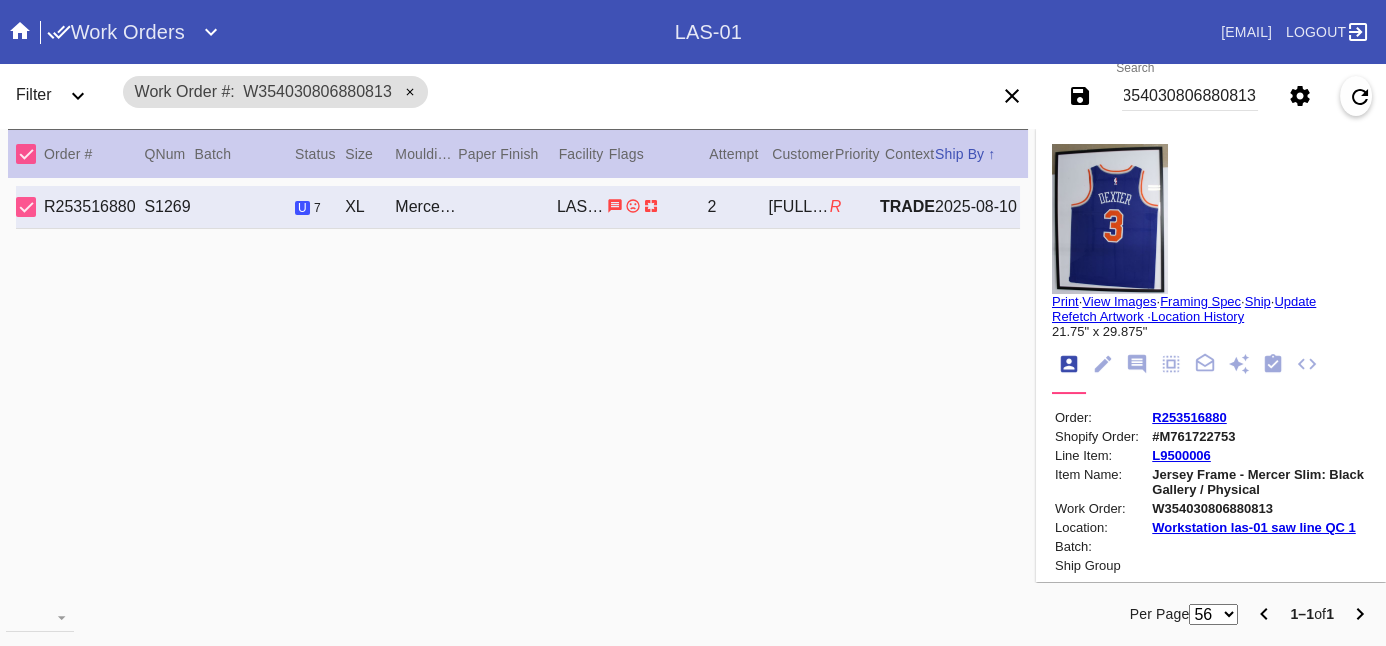scroll, scrollTop: 0, scrollLeft: 0, axis: both 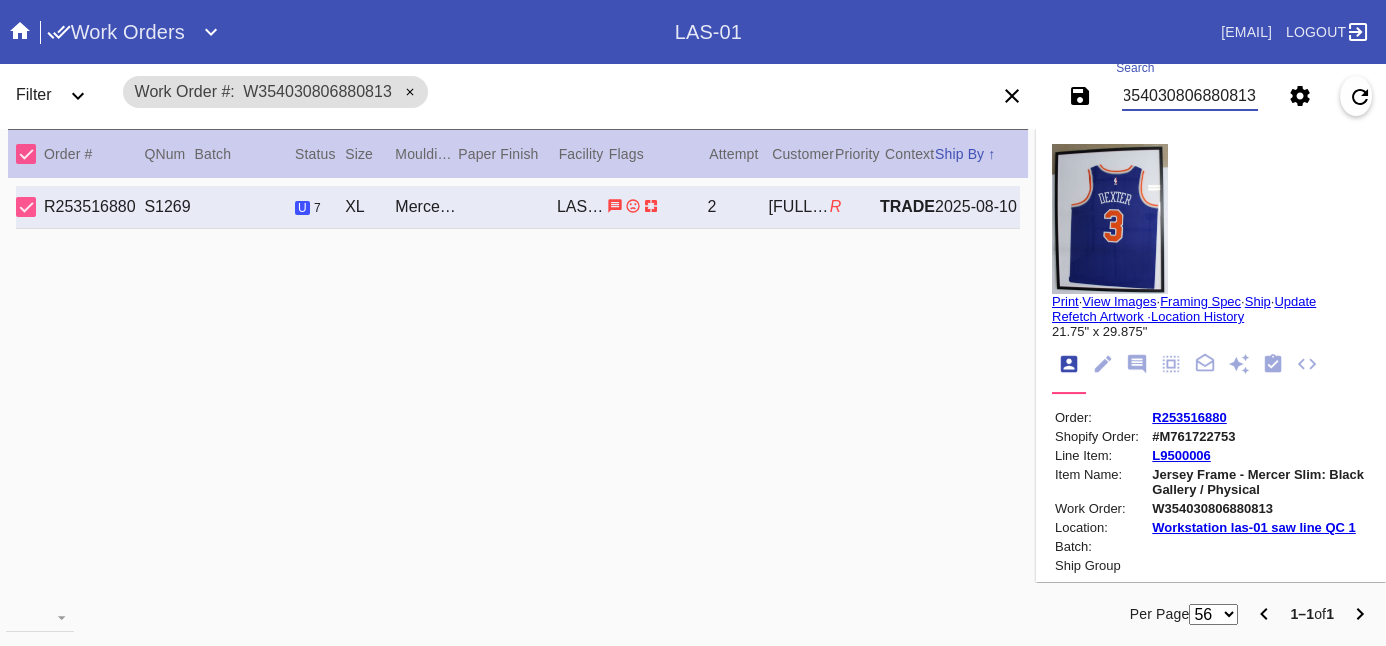 drag, startPoint x: 1128, startPoint y: 84, endPoint x: 1345, endPoint y: 69, distance: 217.51782 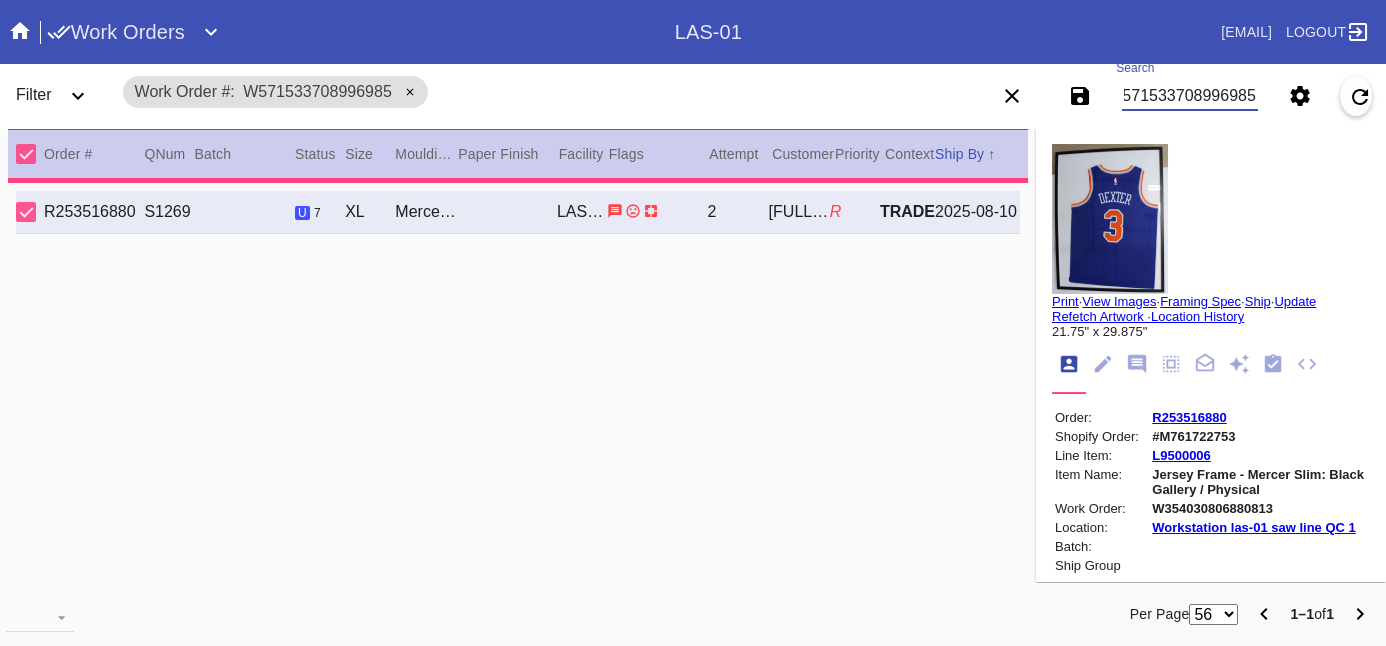 type on "loose threads/fibers, wrinkles/creases, fuzz/debris, signature and authenticity sticker on back" 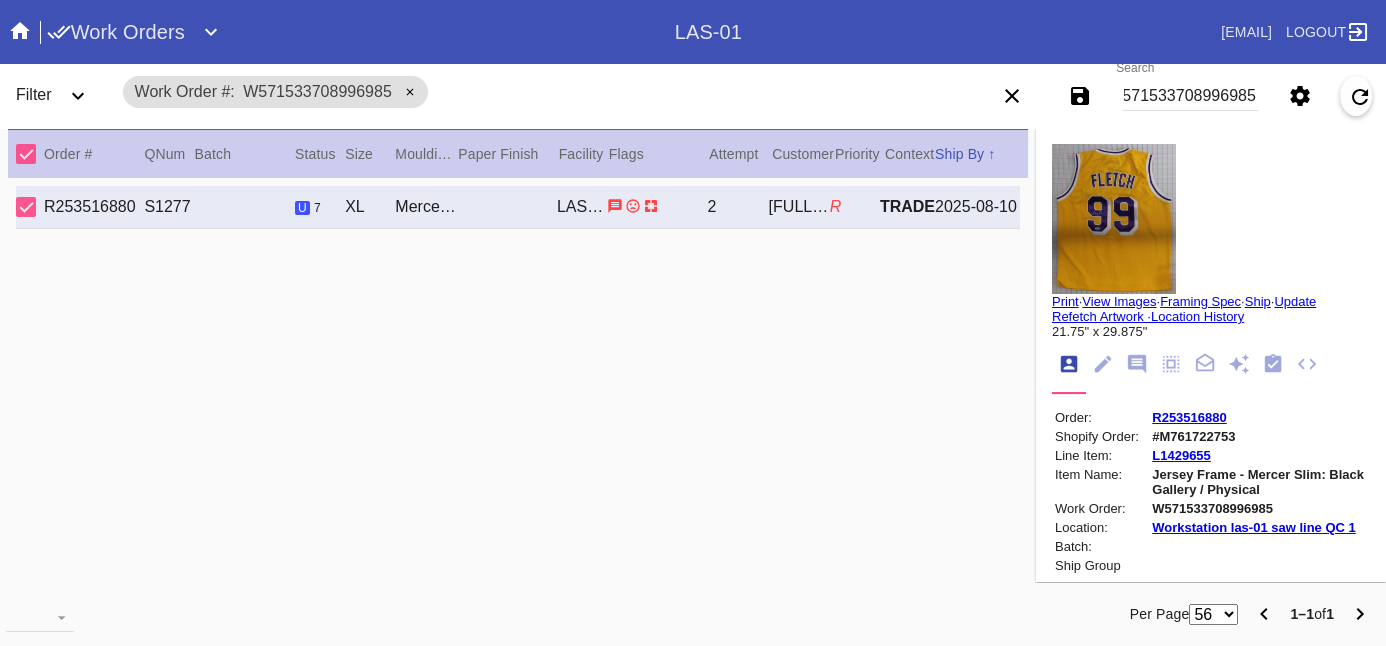 scroll, scrollTop: 0, scrollLeft: 0, axis: both 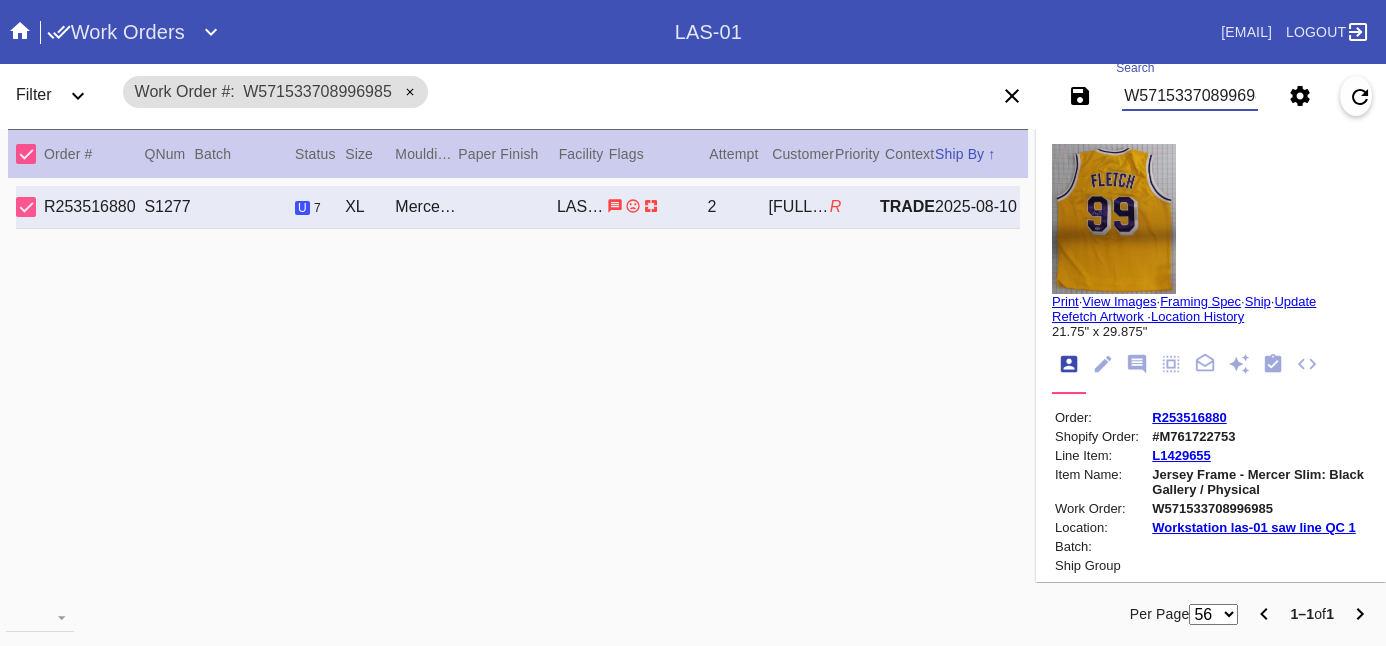 click on "W571533708996985" at bounding box center [1190, 96] 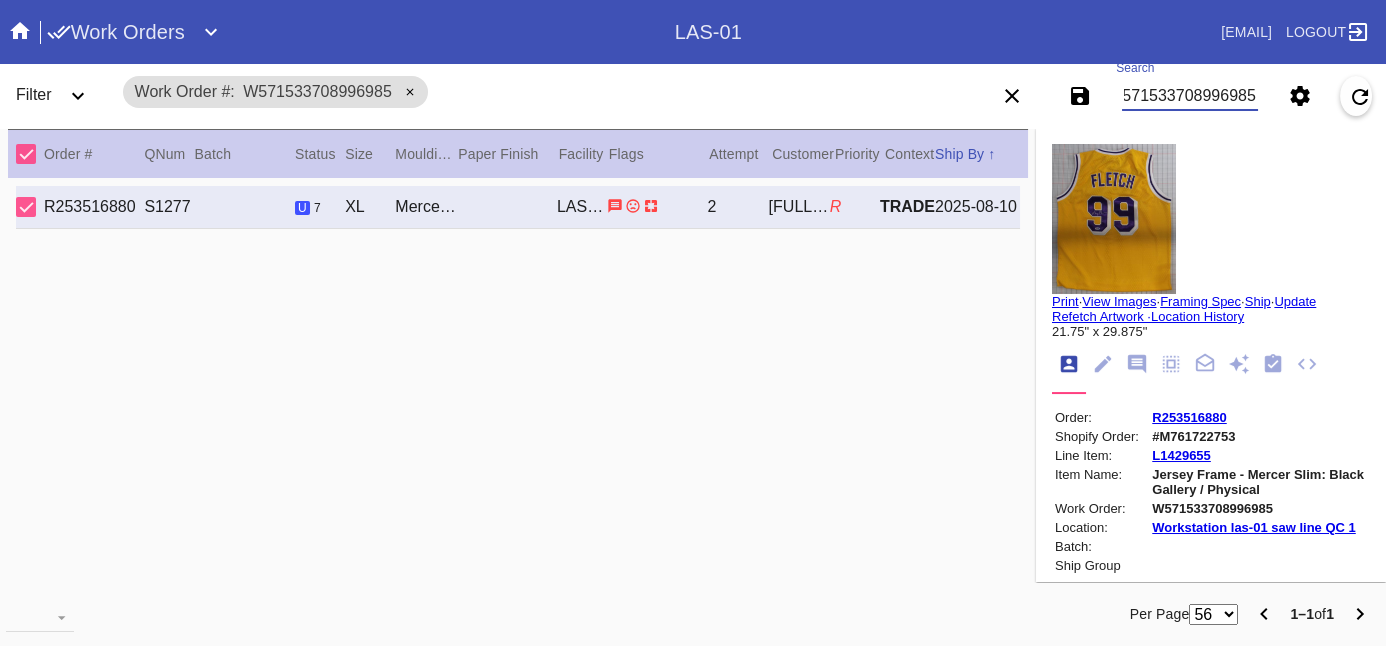 drag, startPoint x: 1131, startPoint y: 97, endPoint x: 1403, endPoint y: 86, distance: 272.22232 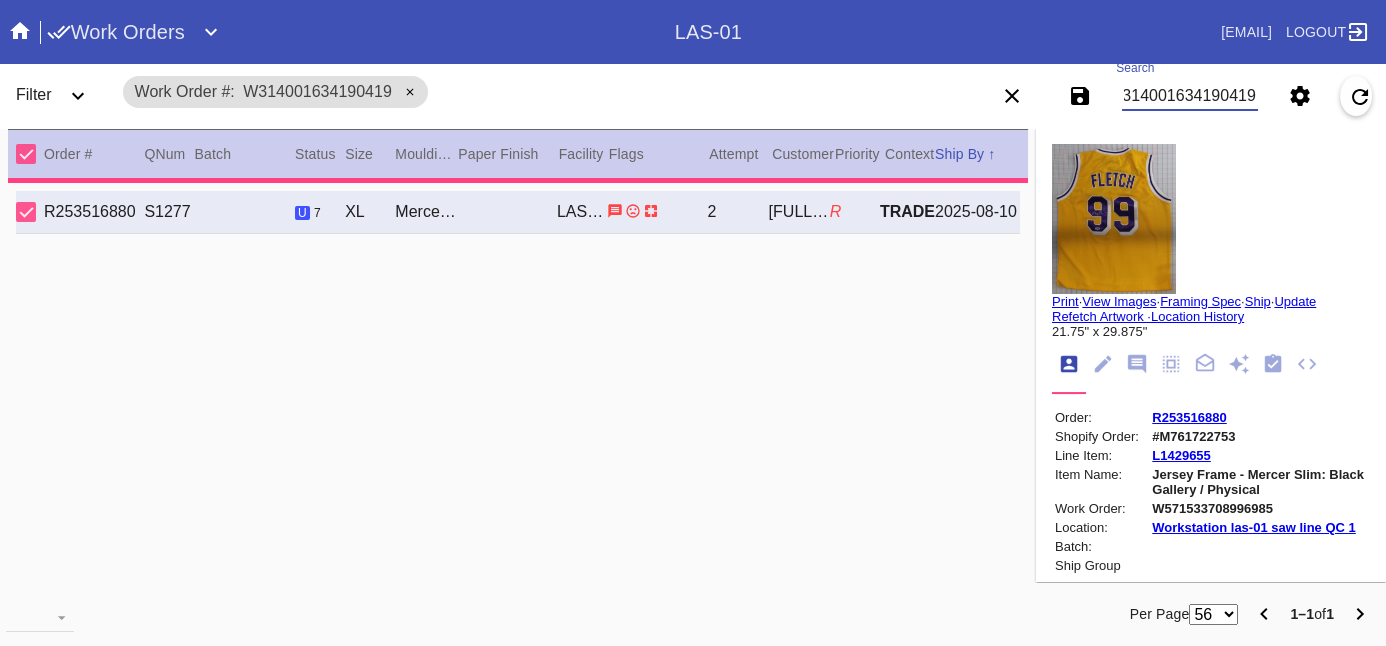 type on "1.5" 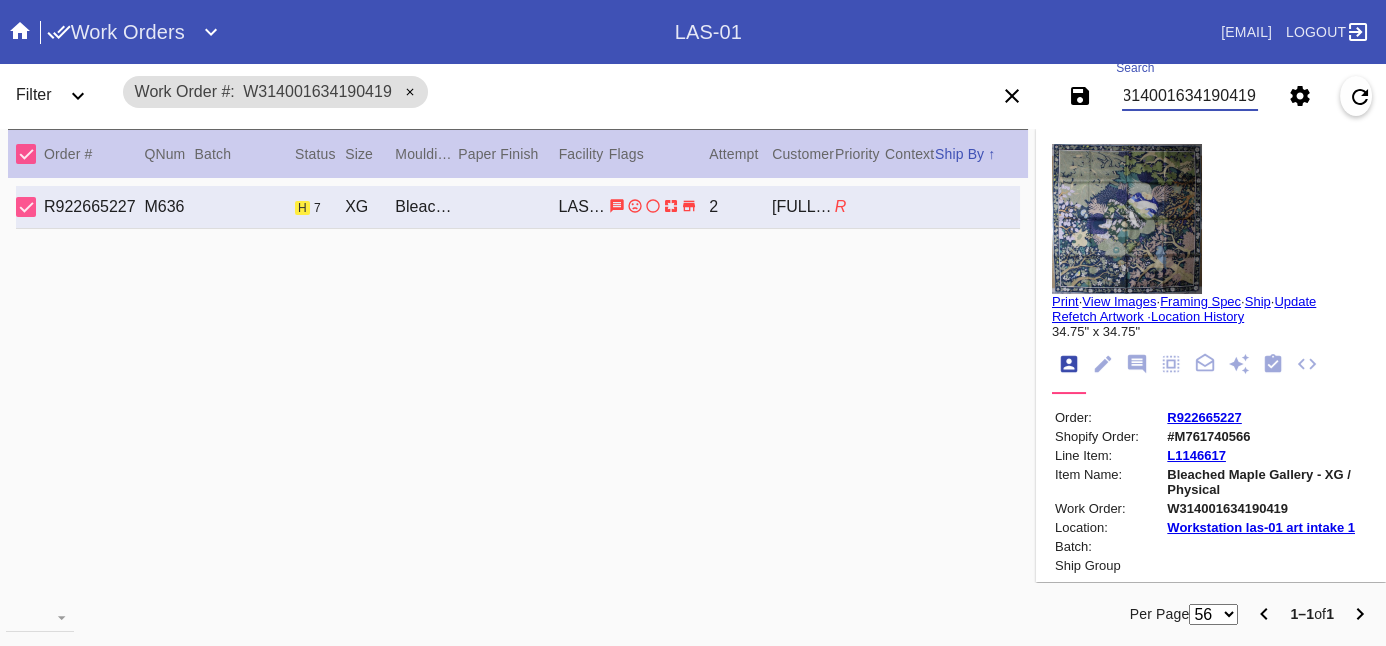 type on "W314001634190419" 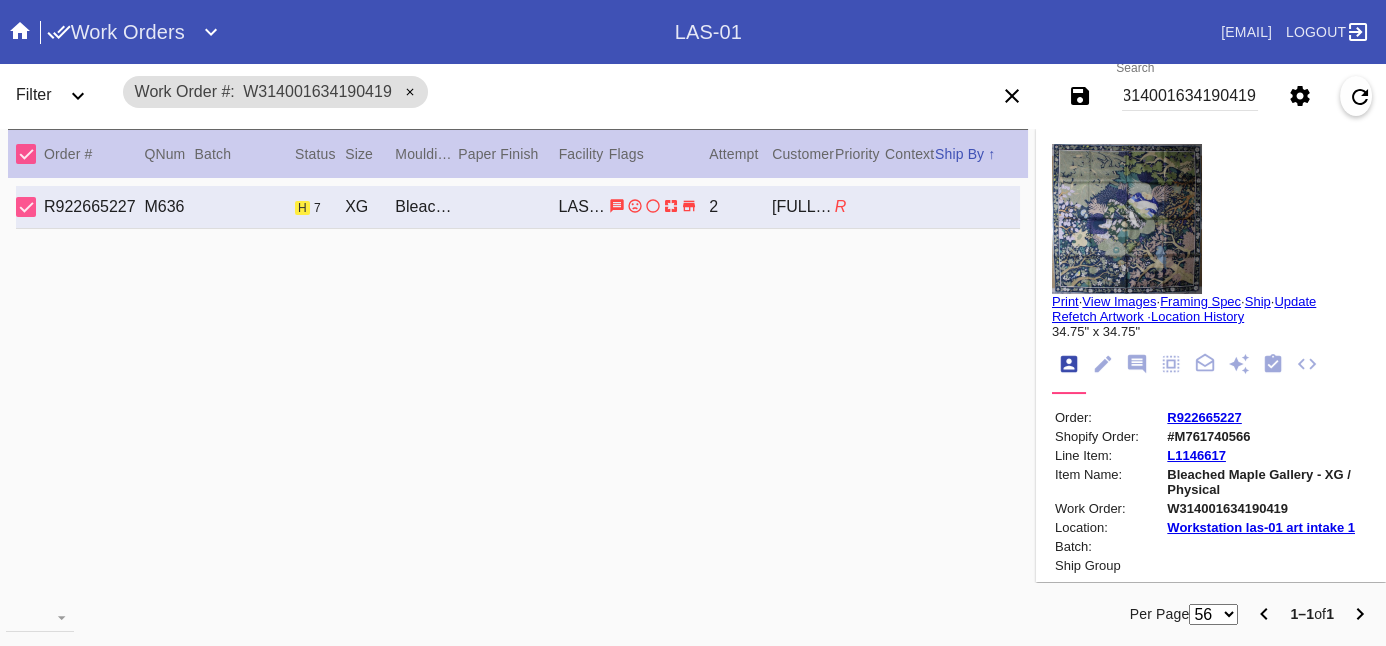 scroll, scrollTop: 0, scrollLeft: 0, axis: both 